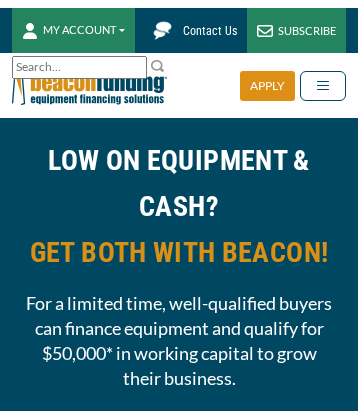 scroll, scrollTop: 0, scrollLeft: 0, axis: both 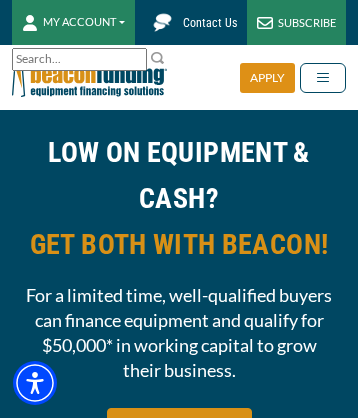 click at bounding box center (29, 14313) 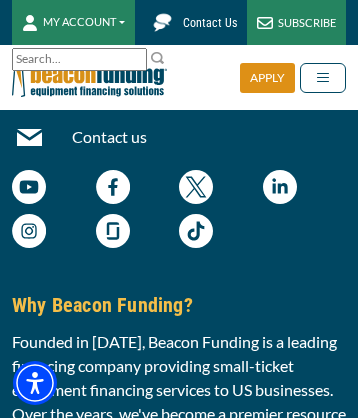 scroll, scrollTop: 15036, scrollLeft: 0, axis: vertical 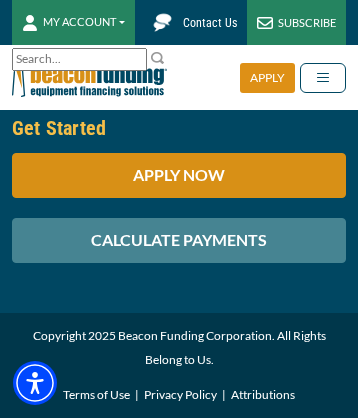 click on "Terms of Use" at bounding box center [96, 395] 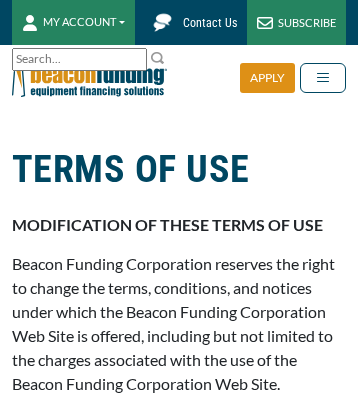 scroll, scrollTop: 0, scrollLeft: 0, axis: both 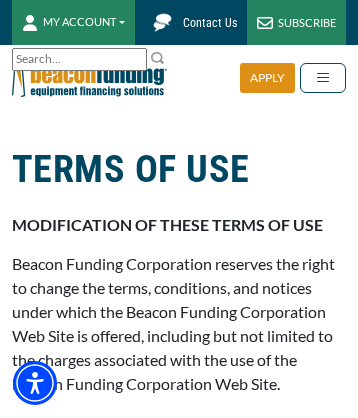 click on "Careers with Beacon" at bounding box center [83, 9909] 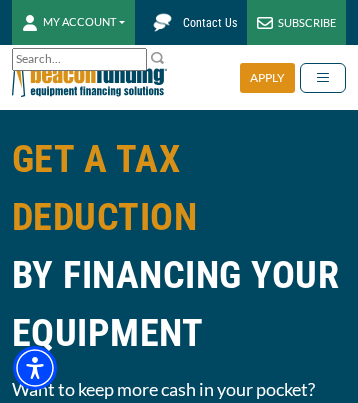 scroll, scrollTop: 3705, scrollLeft: 0, axis: vertical 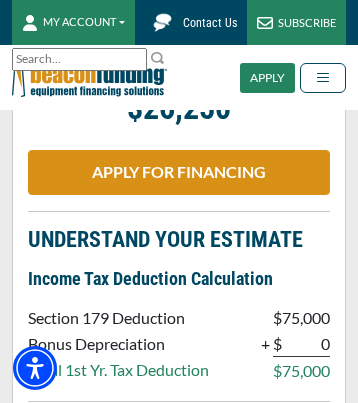 click on "APPLY" at bounding box center [267, 78] 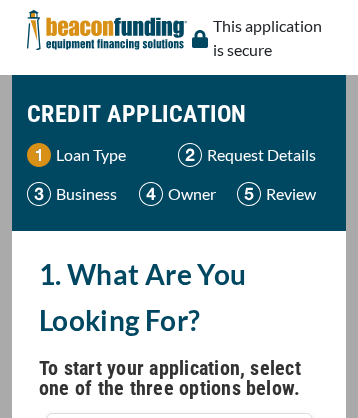 scroll, scrollTop: 0, scrollLeft: 0, axis: both 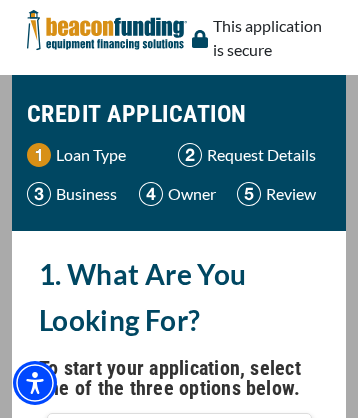 click at bounding box center (107, 30) 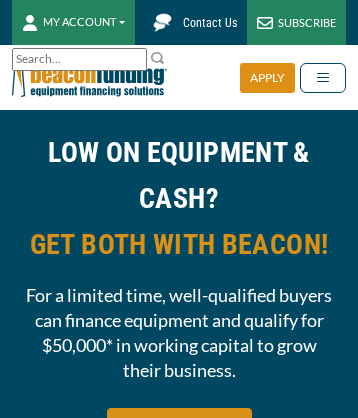 scroll, scrollTop: 0, scrollLeft: 0, axis: both 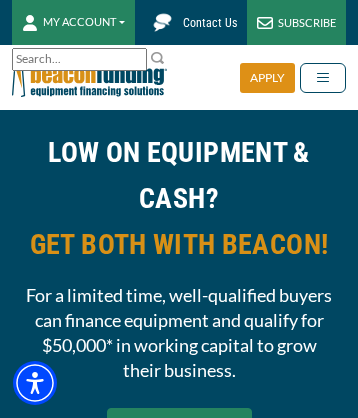 click on "CLAIM OFFER" at bounding box center [179, 430] 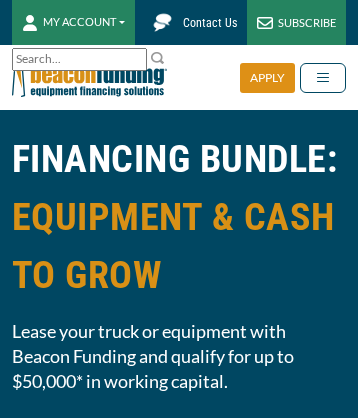 scroll, scrollTop: 0, scrollLeft: 0, axis: both 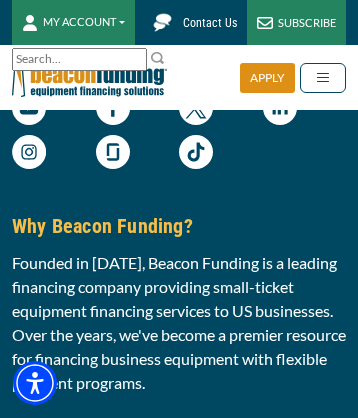 click at bounding box center [79, 442] 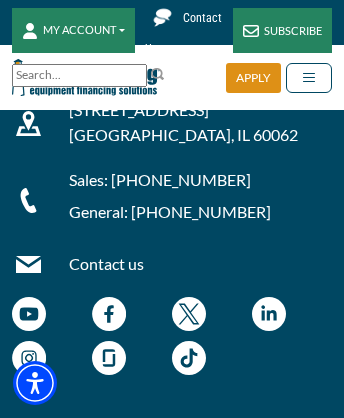 click at bounding box center [158, 74] 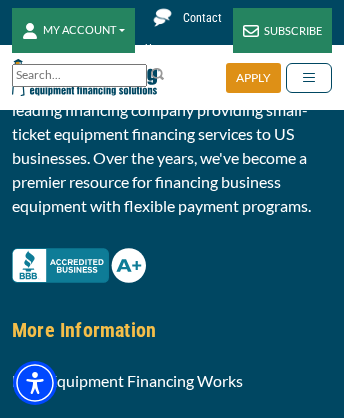 click on "Equipment Dealer Login" at bounding box center (95, 433) 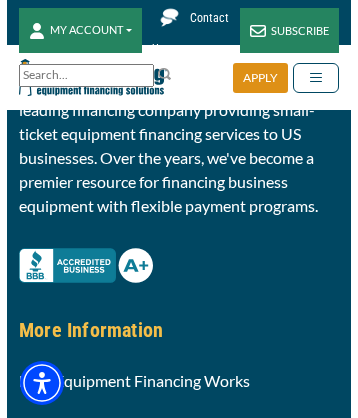 scroll, scrollTop: 9299, scrollLeft: 0, axis: vertical 